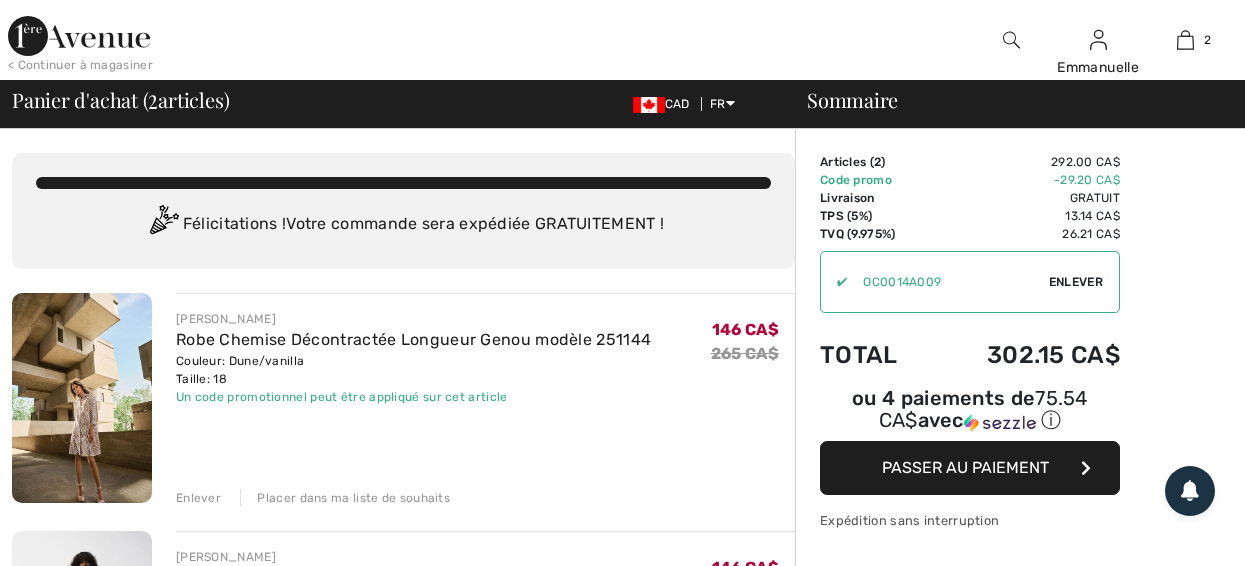 scroll, scrollTop: 0, scrollLeft: 0, axis: both 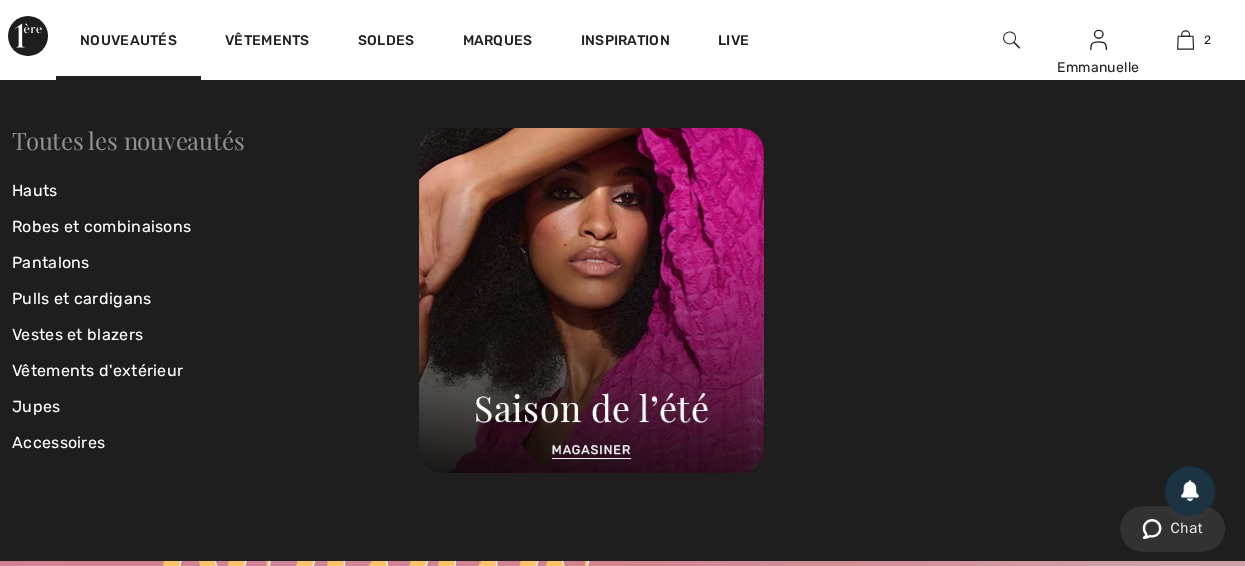 click on "Toutes les nouveautés" at bounding box center [128, 140] 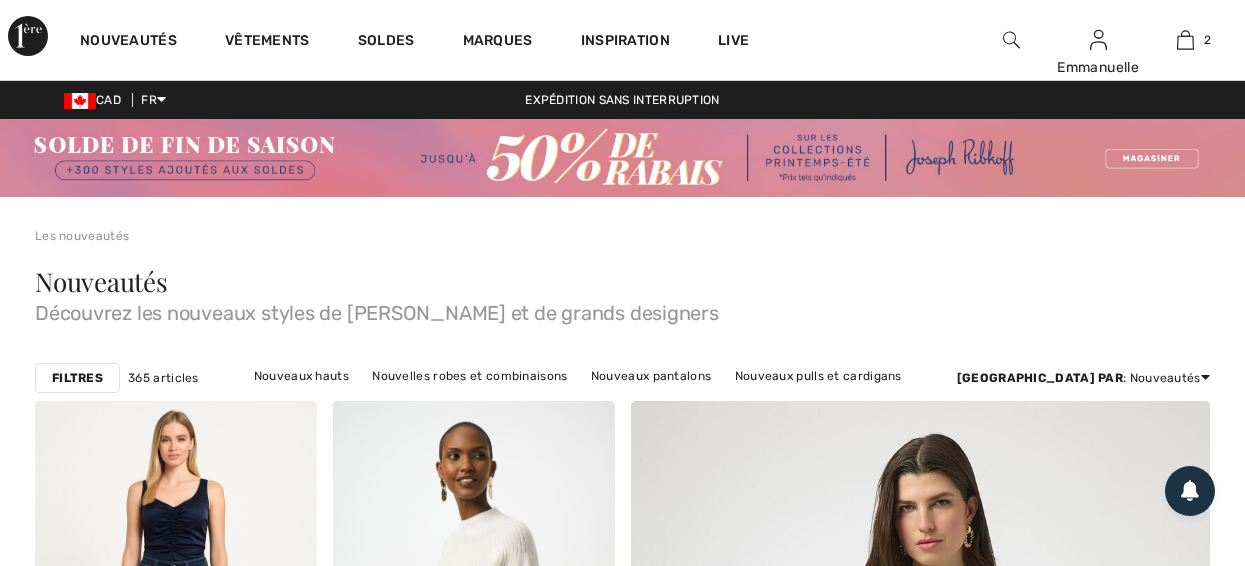 scroll, scrollTop: 0, scrollLeft: 0, axis: both 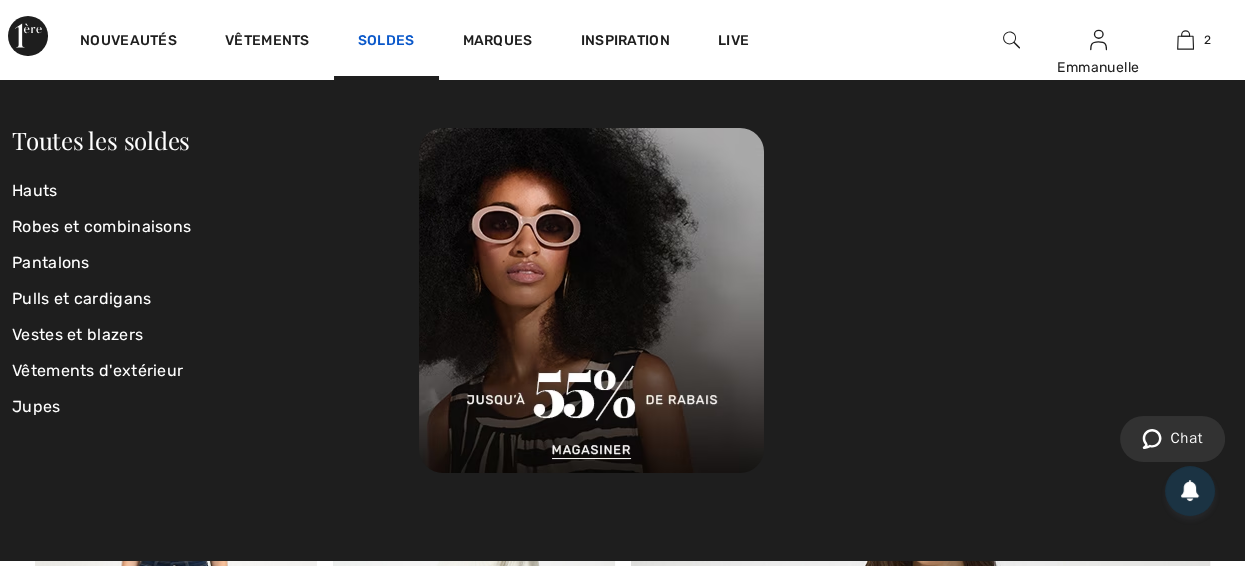 click on "Soldes" at bounding box center [386, 42] 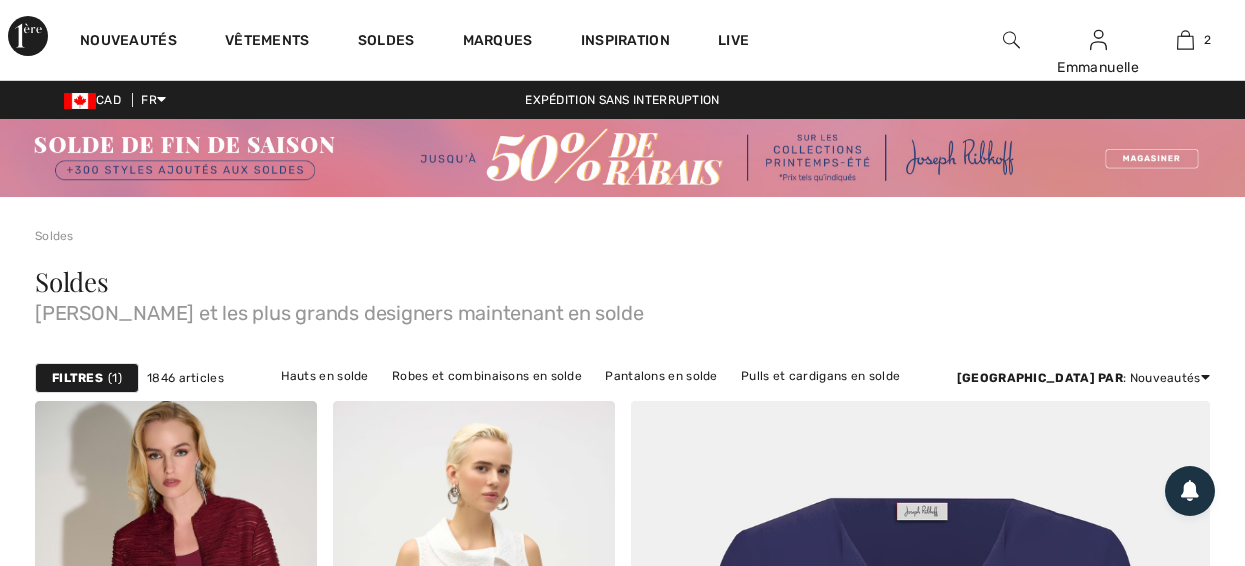 scroll, scrollTop: 0, scrollLeft: 0, axis: both 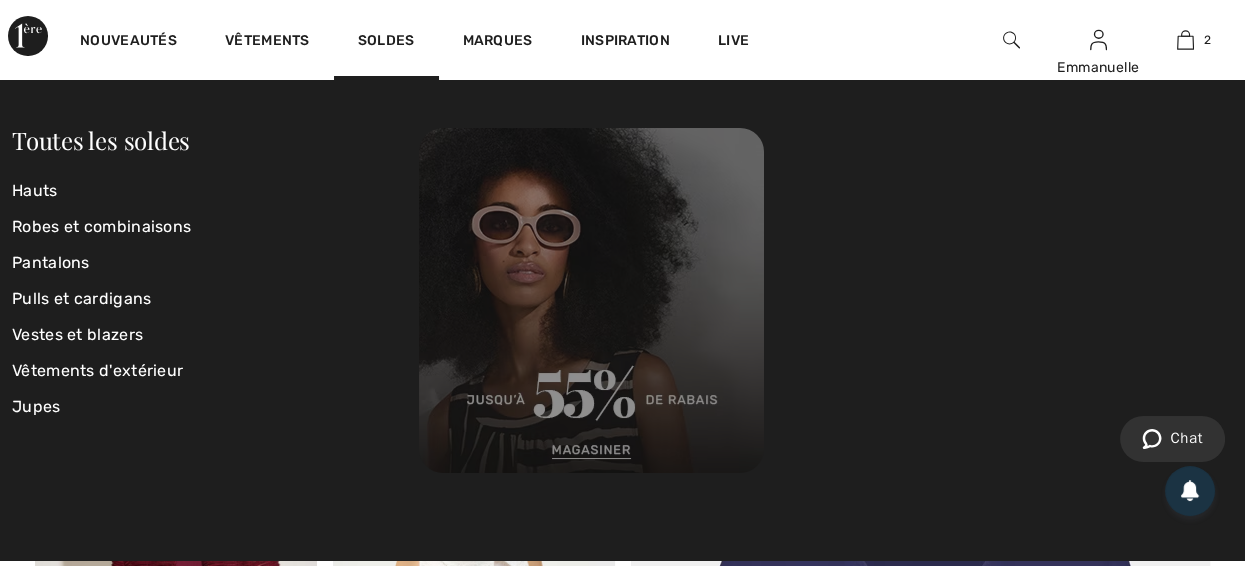 click at bounding box center (591, 300) 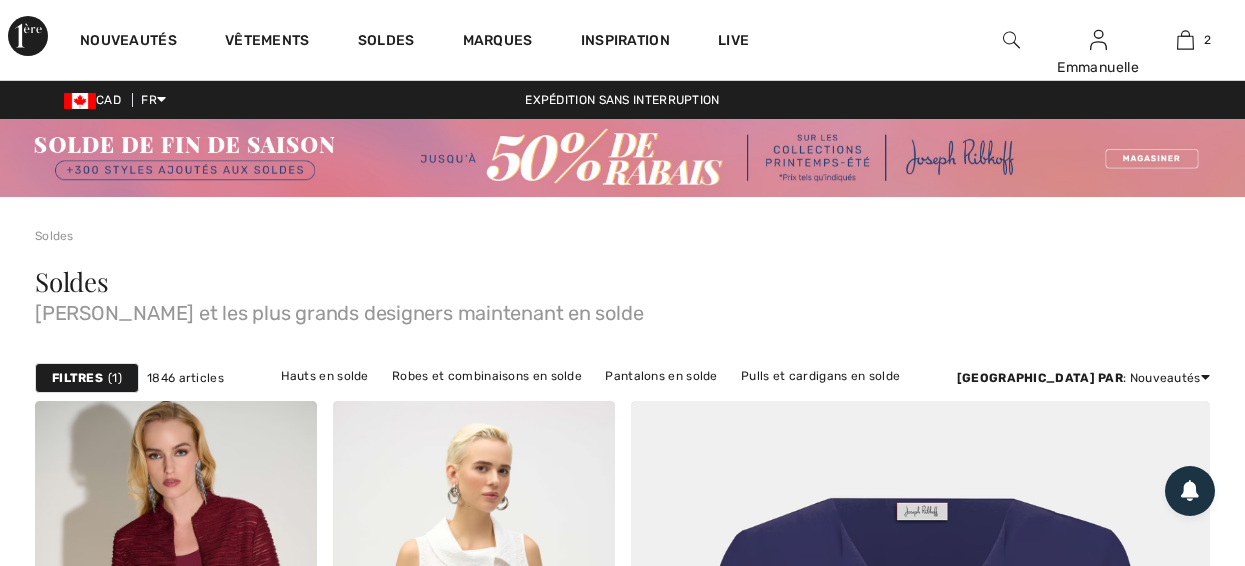 scroll, scrollTop: 0, scrollLeft: 0, axis: both 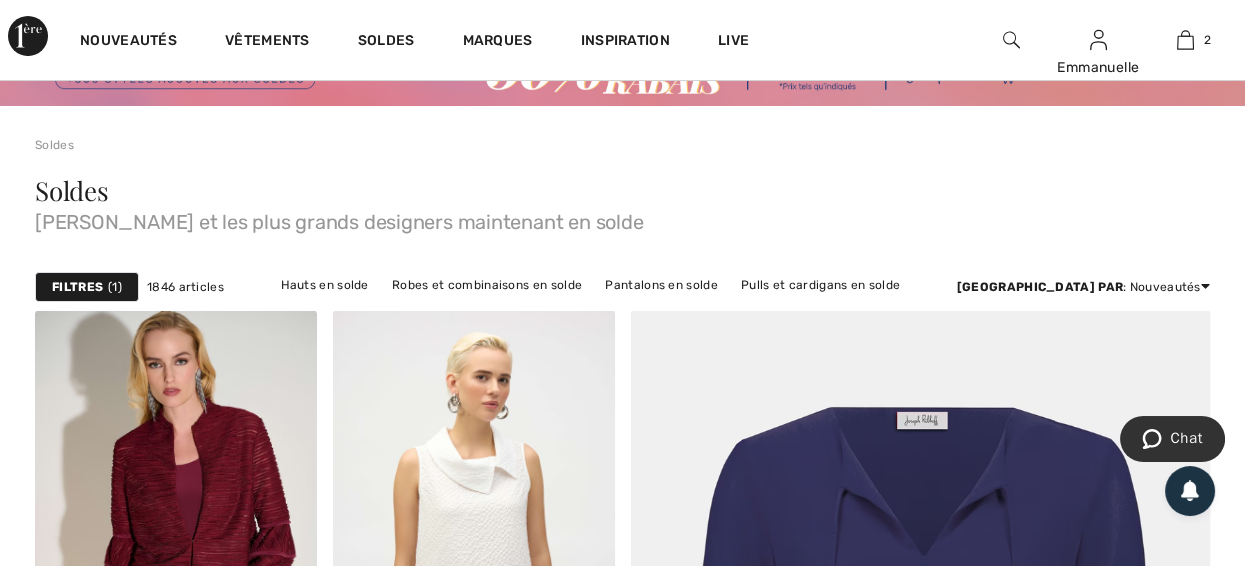click on "Filtres 1
1846 articles
Hauts en solde
Robes et combinaisons en solde
Pantalons en solde
Pulls et cardigans en solde
Vestes et blazers en solde
Jupes en solde
Vêtements d'extérieur en solde
Trier par : Nouveautés
Prix: décroissant
Prix: croissant
Rabais: élevé à faible
Rabais: faible à élevé
Nouveautés
Meilleurs vendeurs" at bounding box center [622, 287] 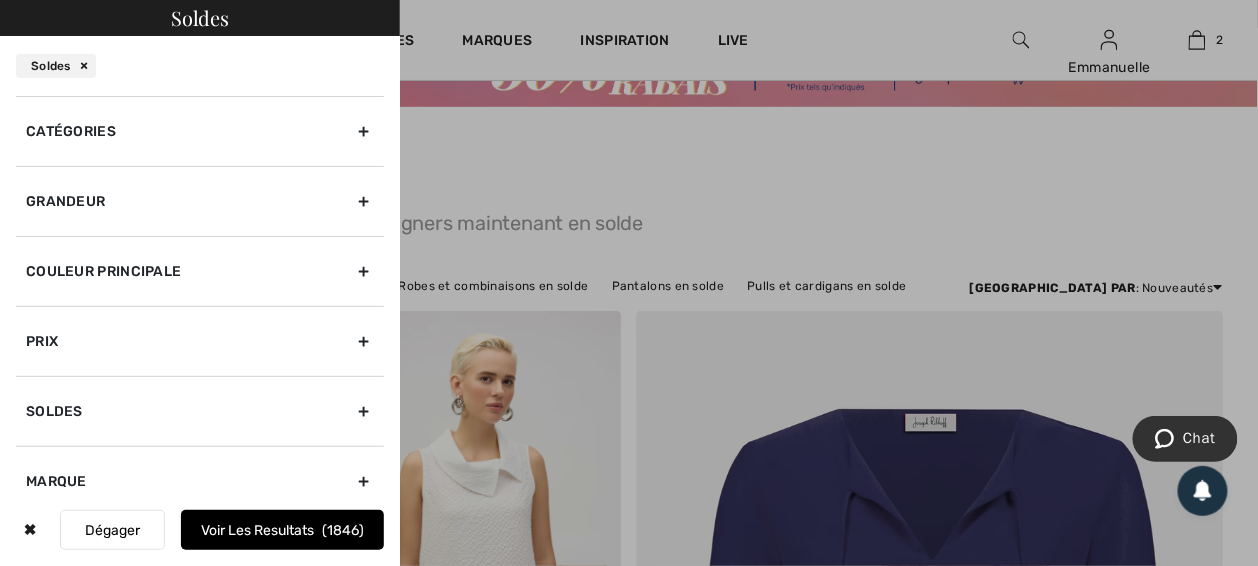 click on "Grandeur" at bounding box center [200, 201] 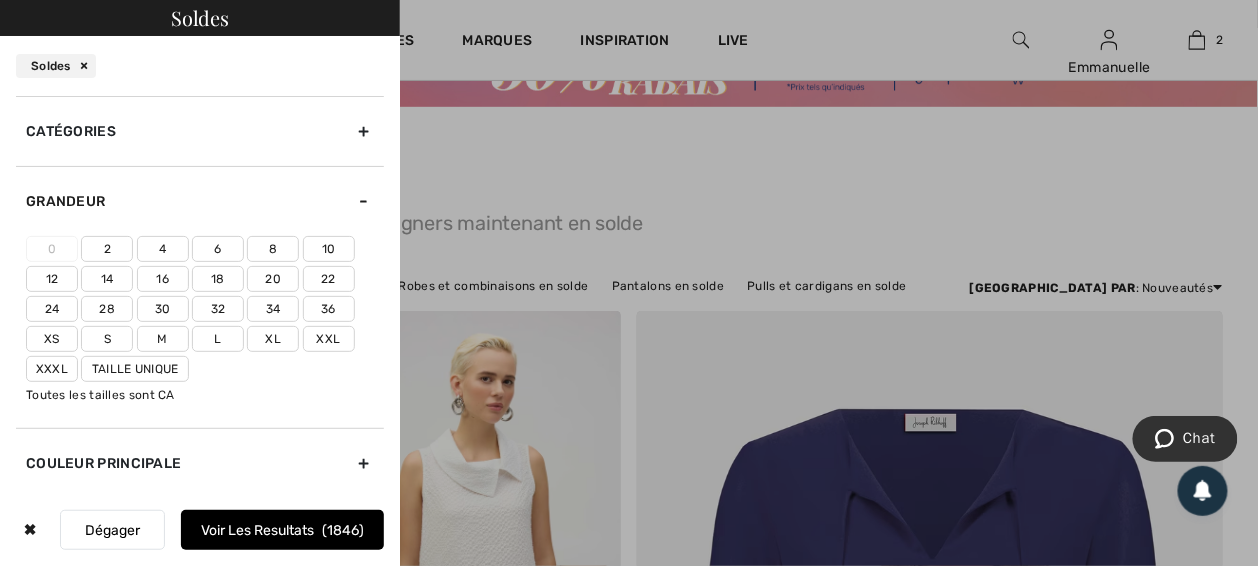 click on "Xxl" at bounding box center [329, 339] 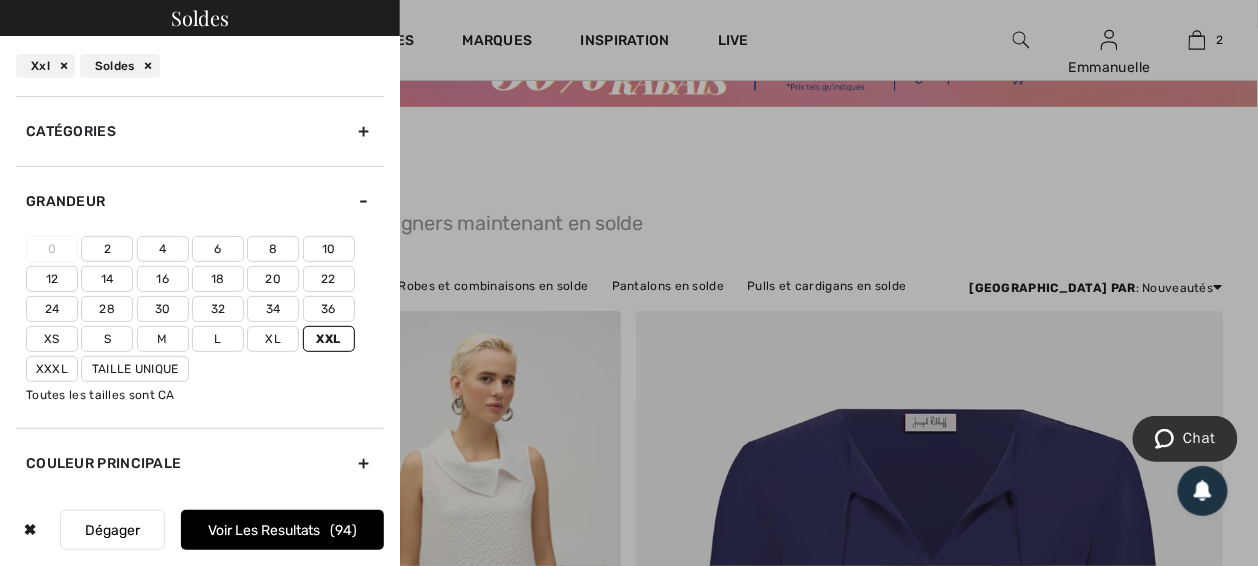 click on "Xl" at bounding box center [273, 339] 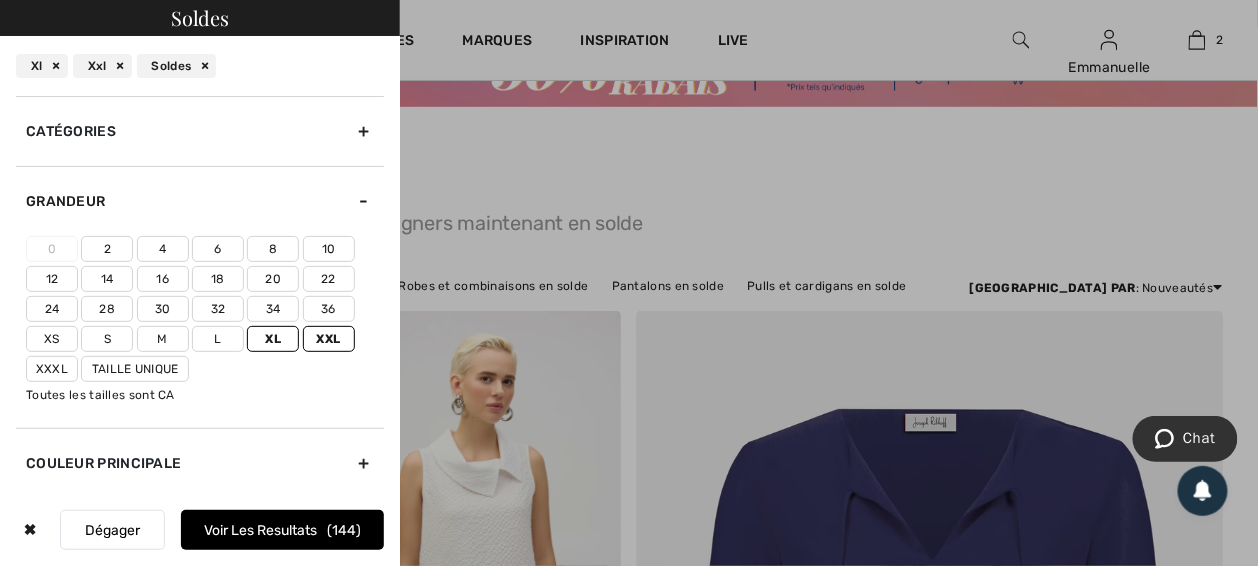 click on "18" at bounding box center [218, 279] 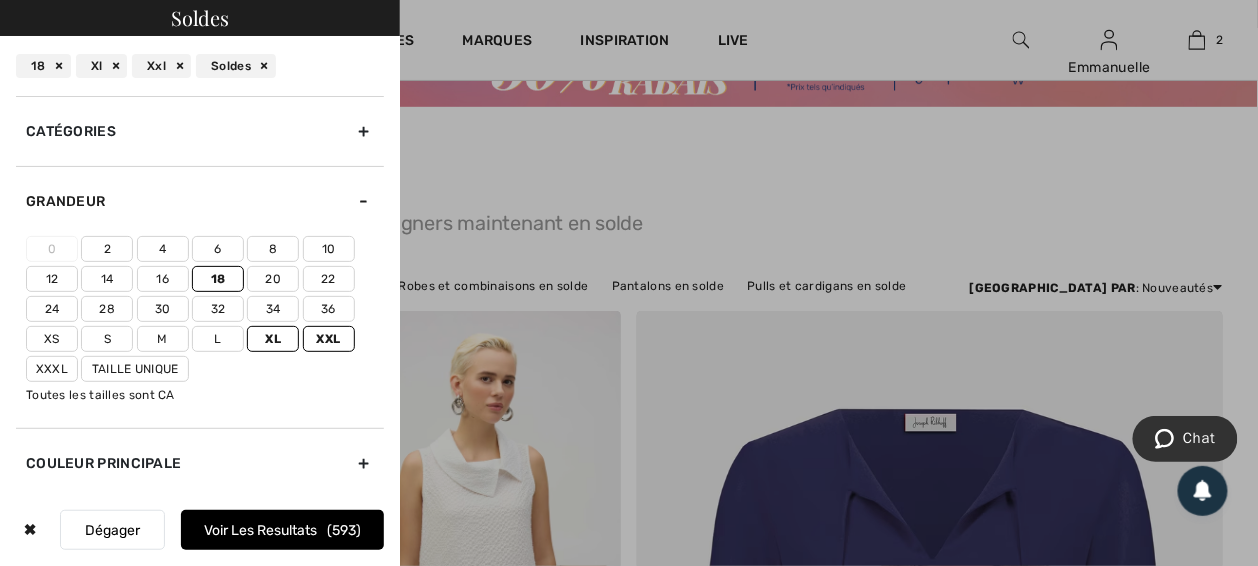 click on "Taille Unique" at bounding box center [135, 369] 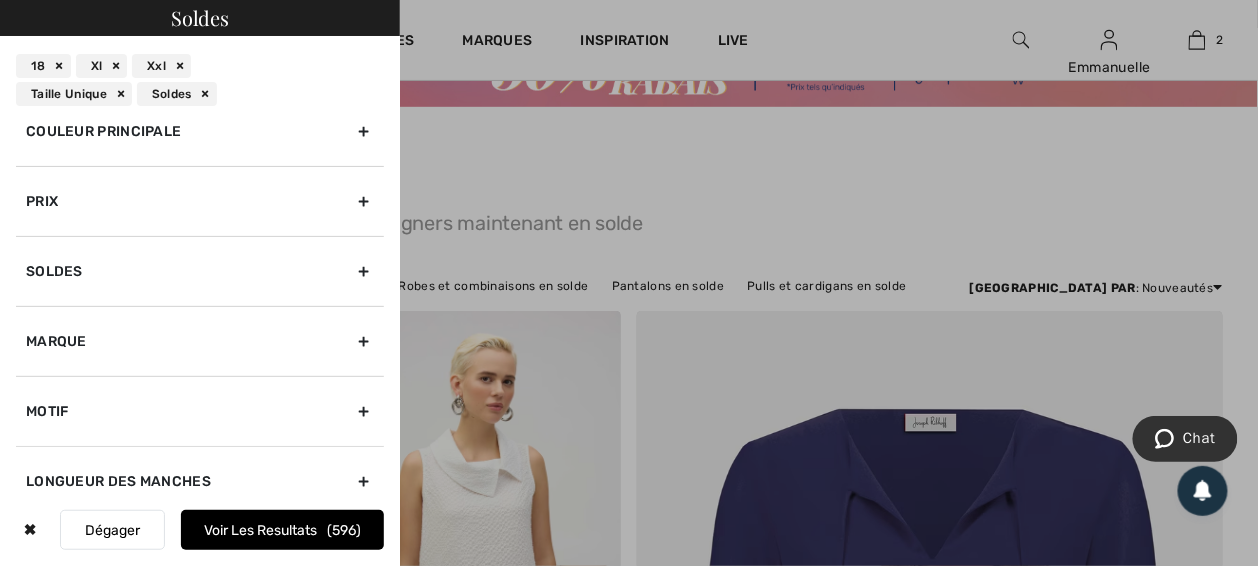 scroll, scrollTop: 363, scrollLeft: 0, axis: vertical 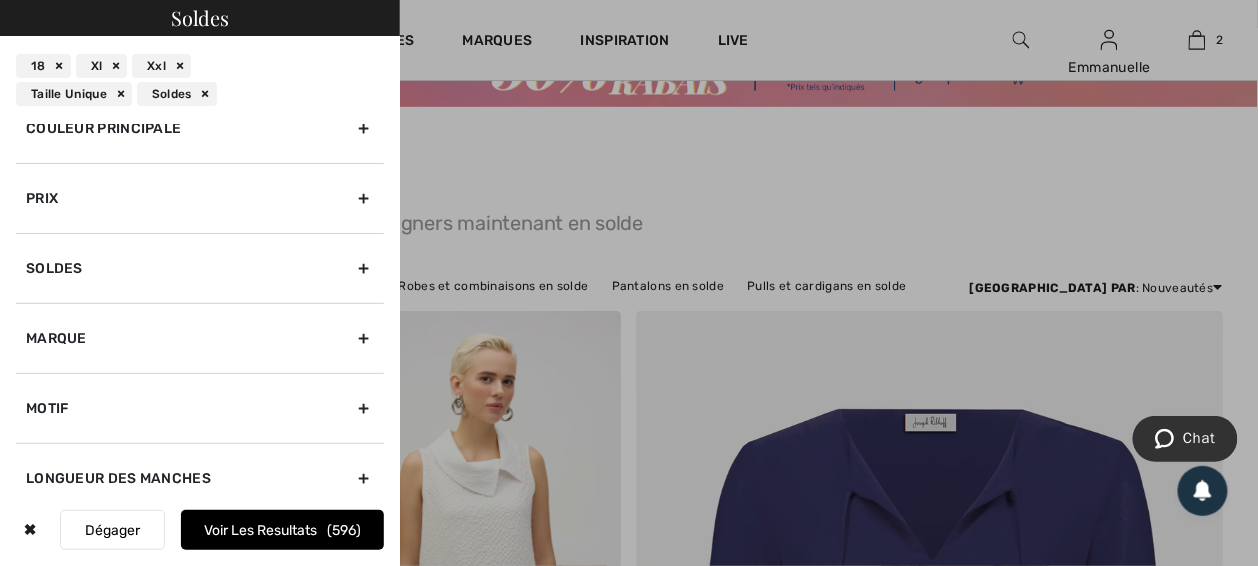 click on "Prix" at bounding box center (200, 198) 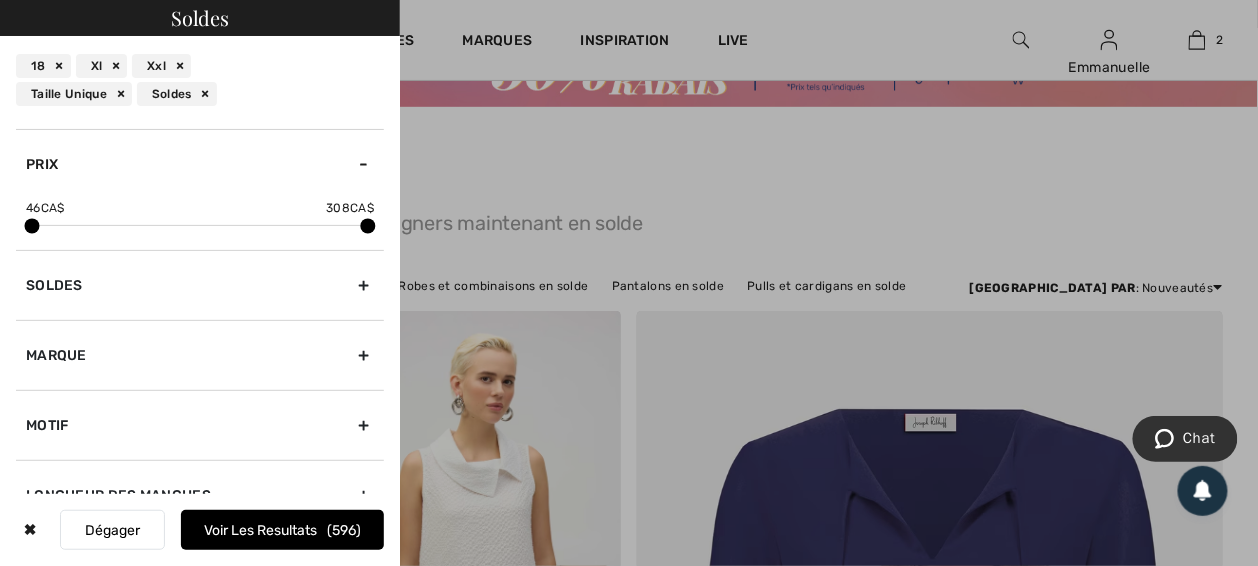 scroll, scrollTop: 175, scrollLeft: 0, axis: vertical 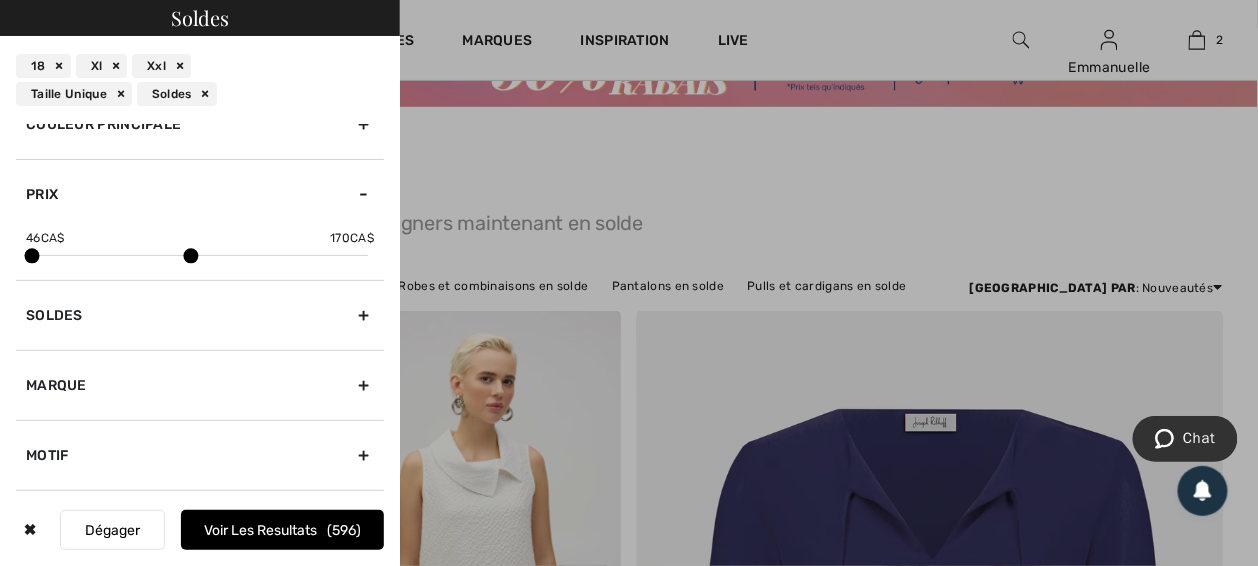 drag, startPoint x: 357, startPoint y: 251, endPoint x: 186, endPoint y: 256, distance: 171.07309 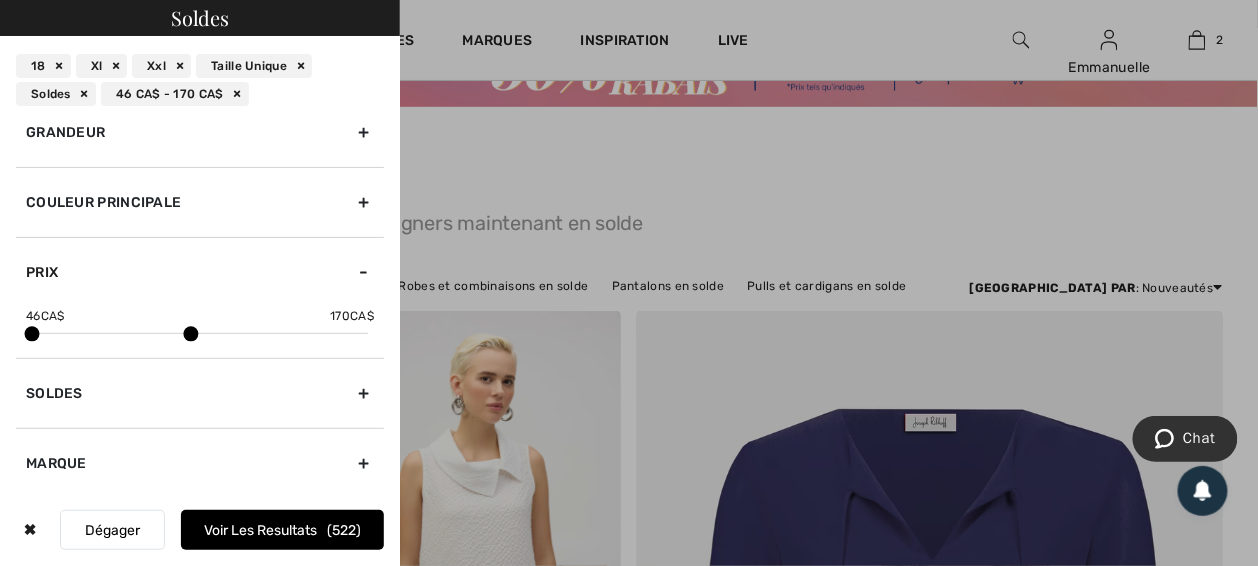scroll, scrollTop: 0, scrollLeft: 0, axis: both 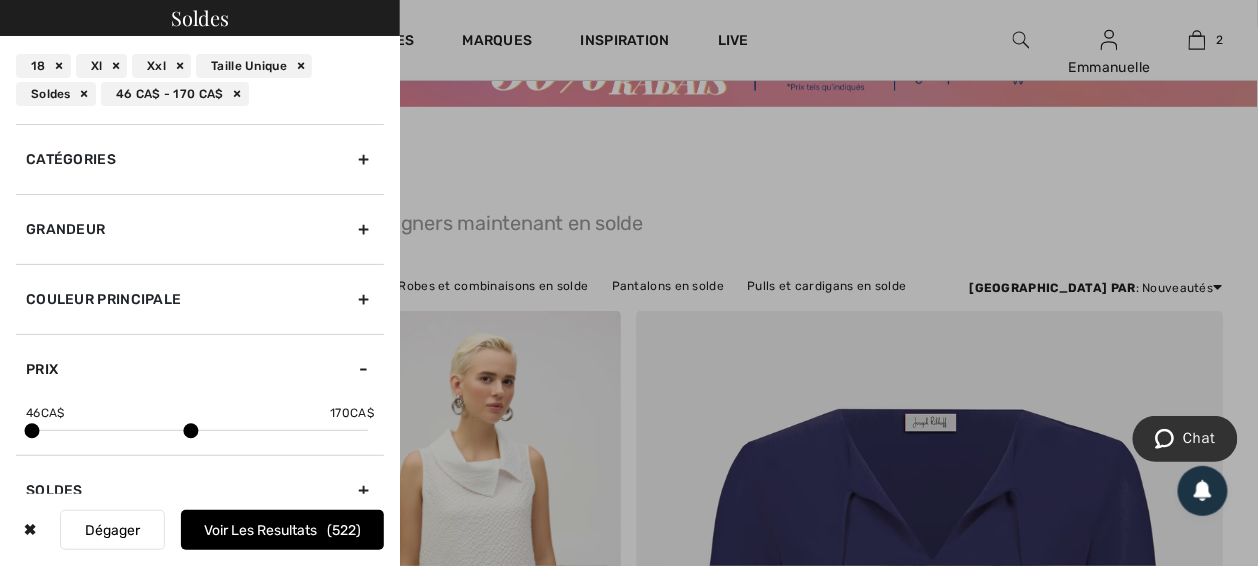 click on "Catégories" at bounding box center [200, 159] 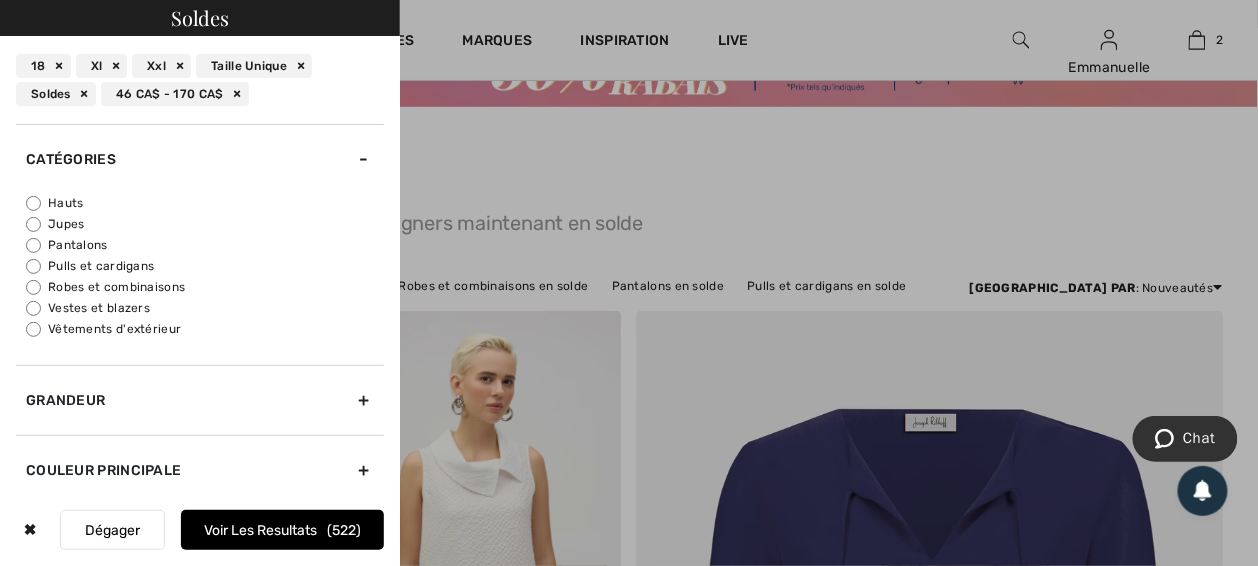 click on "Robes et combinaisons" at bounding box center (205, 287) 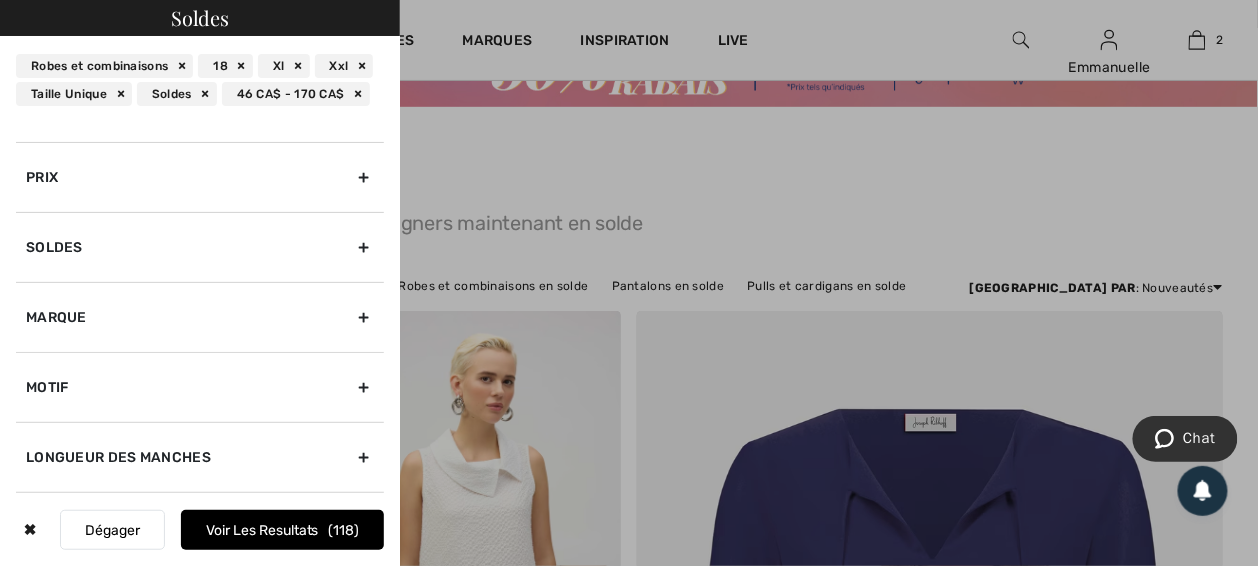 scroll, scrollTop: 454, scrollLeft: 0, axis: vertical 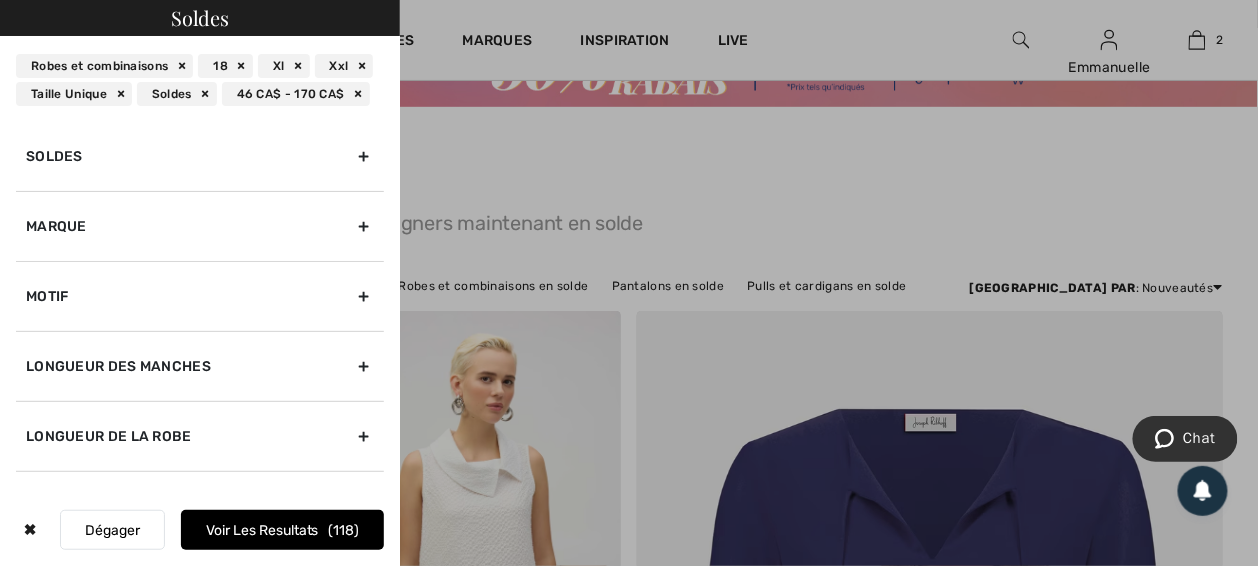 click on "Marque" at bounding box center (200, 226) 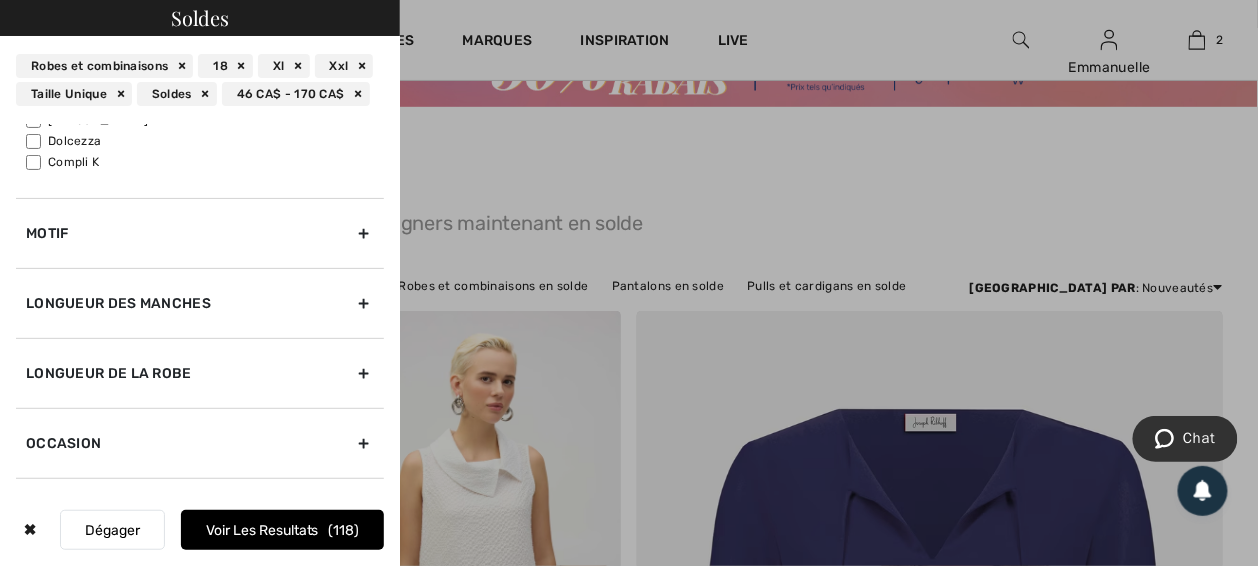 scroll, scrollTop: 283, scrollLeft: 0, axis: vertical 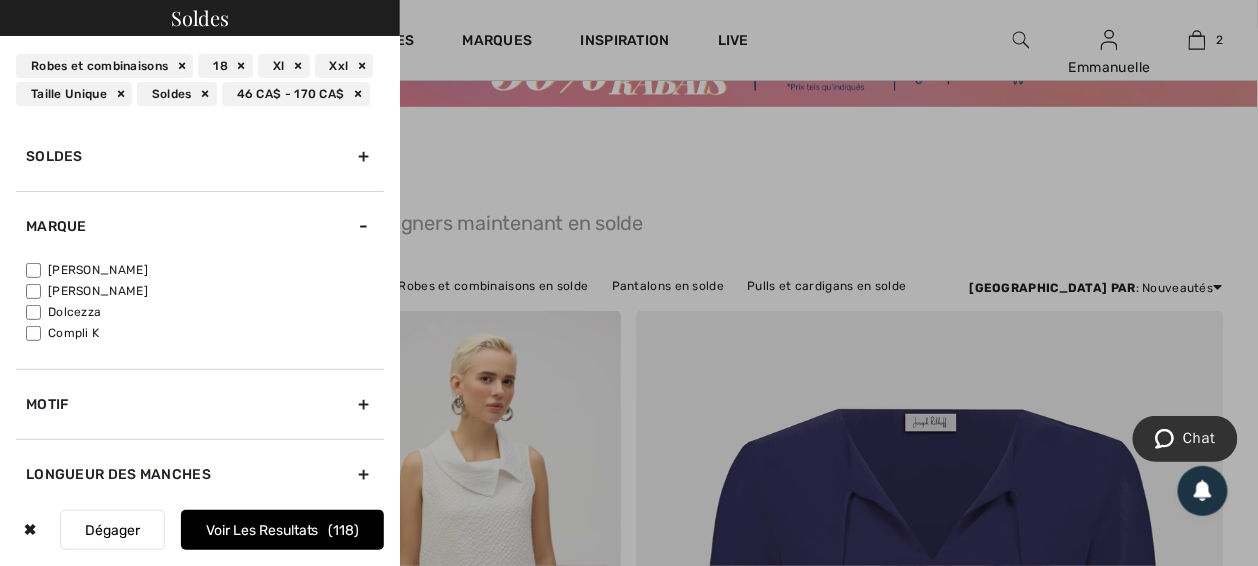 click on "Frank Lyman" at bounding box center (205, 291) 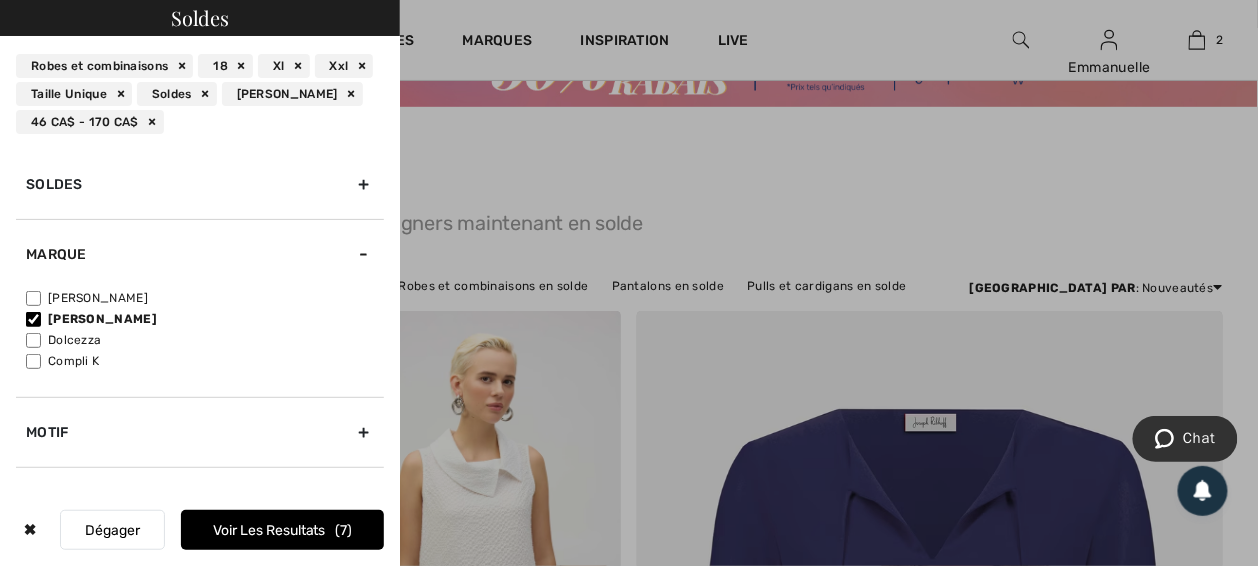click on "Dolcezza" at bounding box center (205, 340) 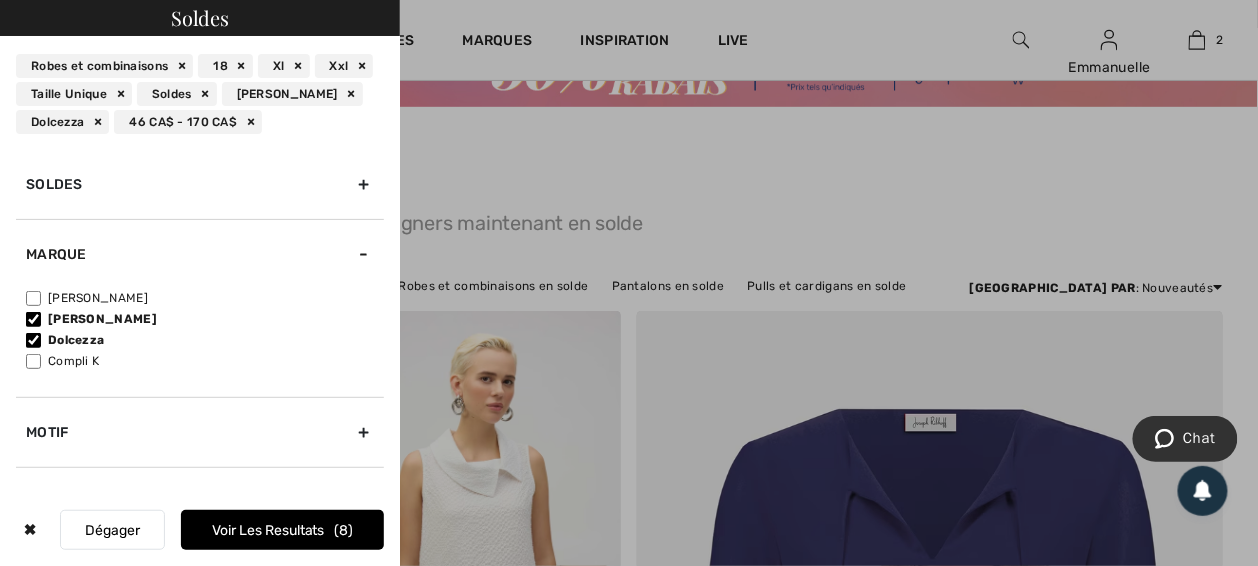 click on "Compli K" at bounding box center [205, 361] 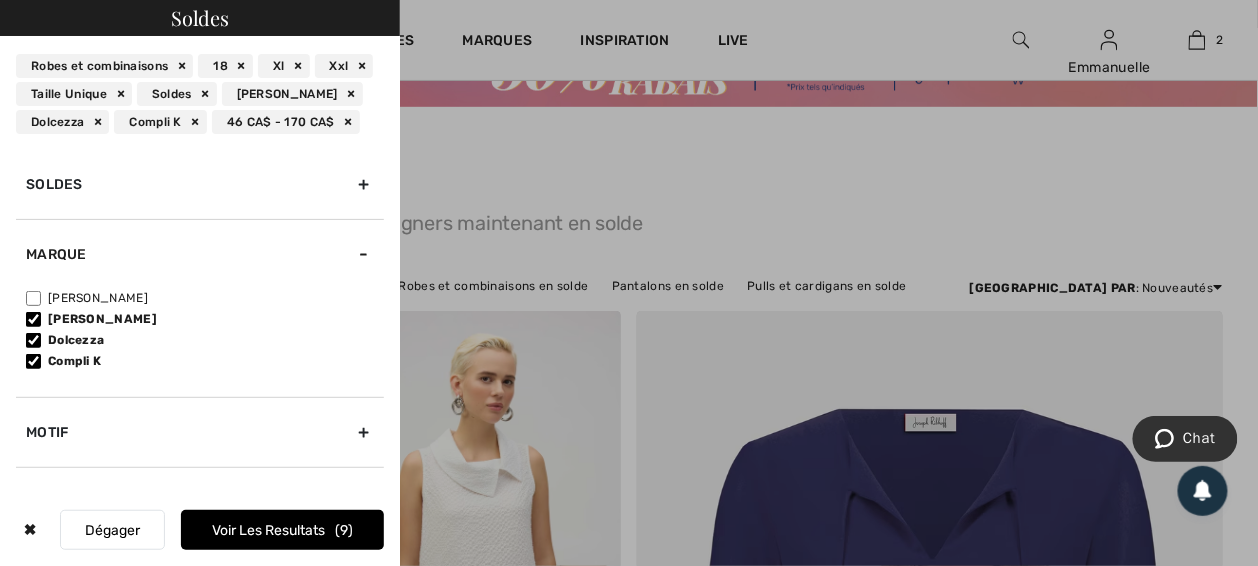 click on "Voir les resultats 9" at bounding box center (282, 530) 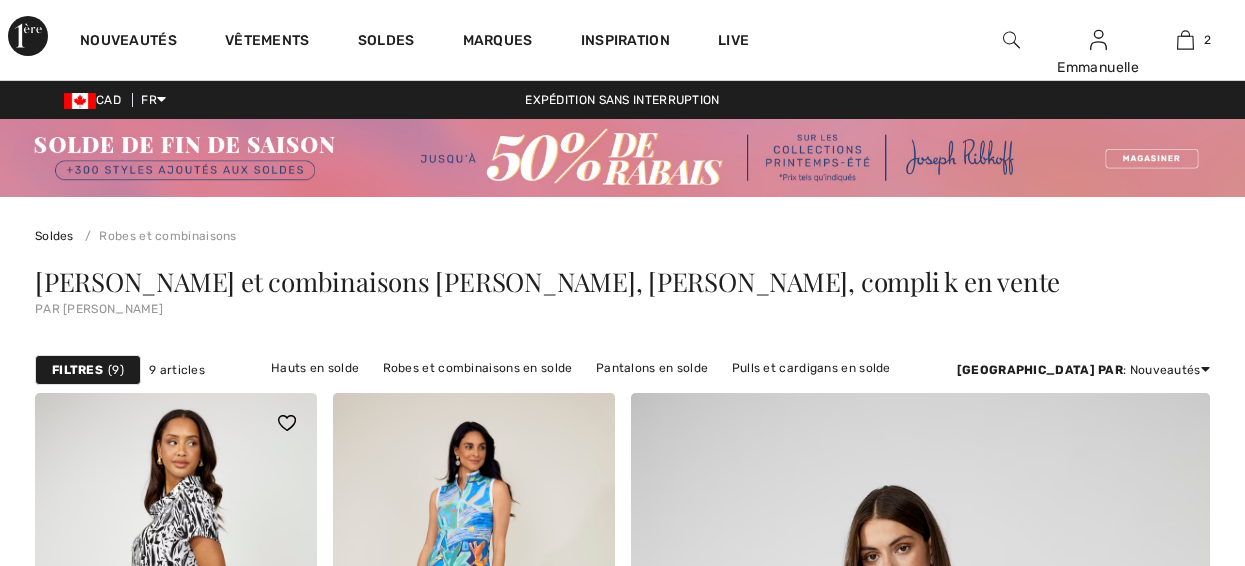 scroll, scrollTop: 0, scrollLeft: 0, axis: both 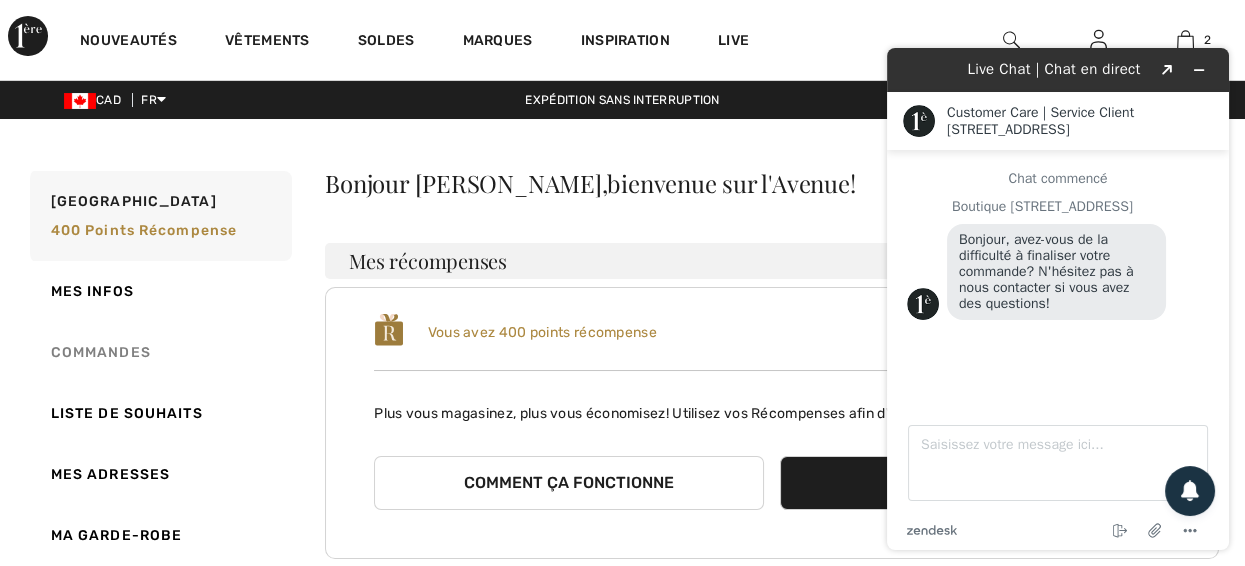 click on "Commandes" at bounding box center (159, 352) 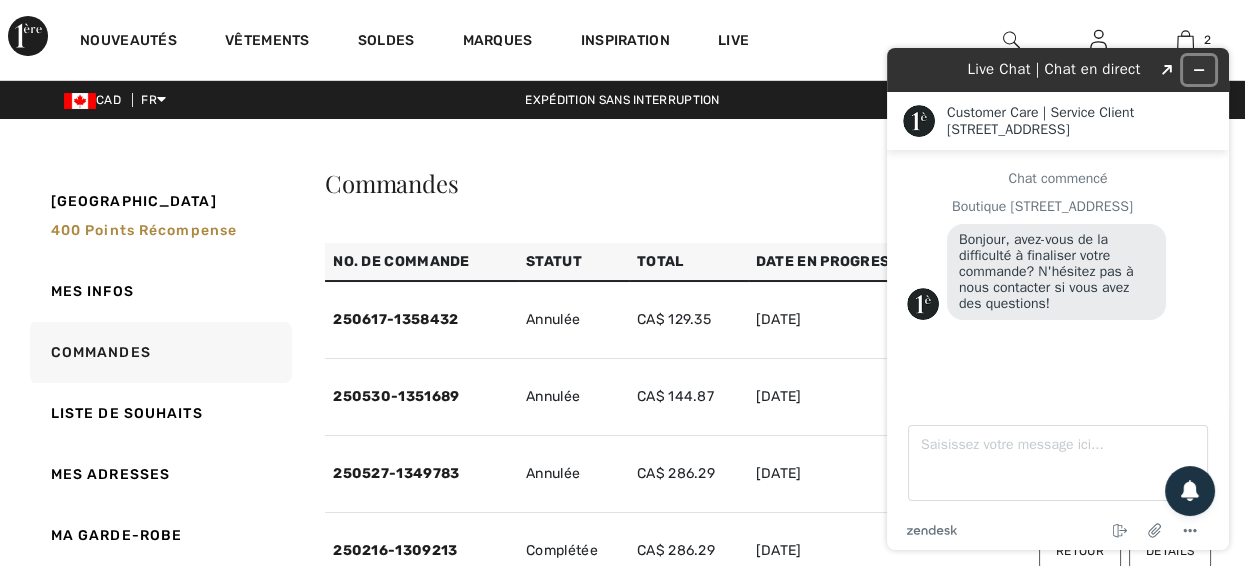 click 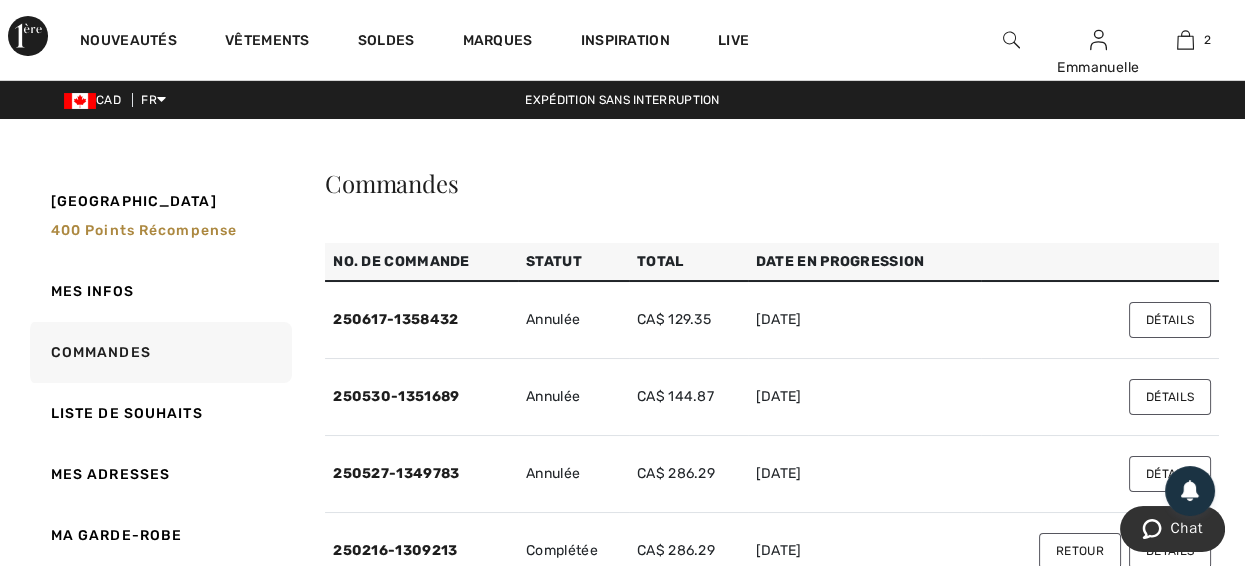 click on "Détails" at bounding box center [1170, 320] 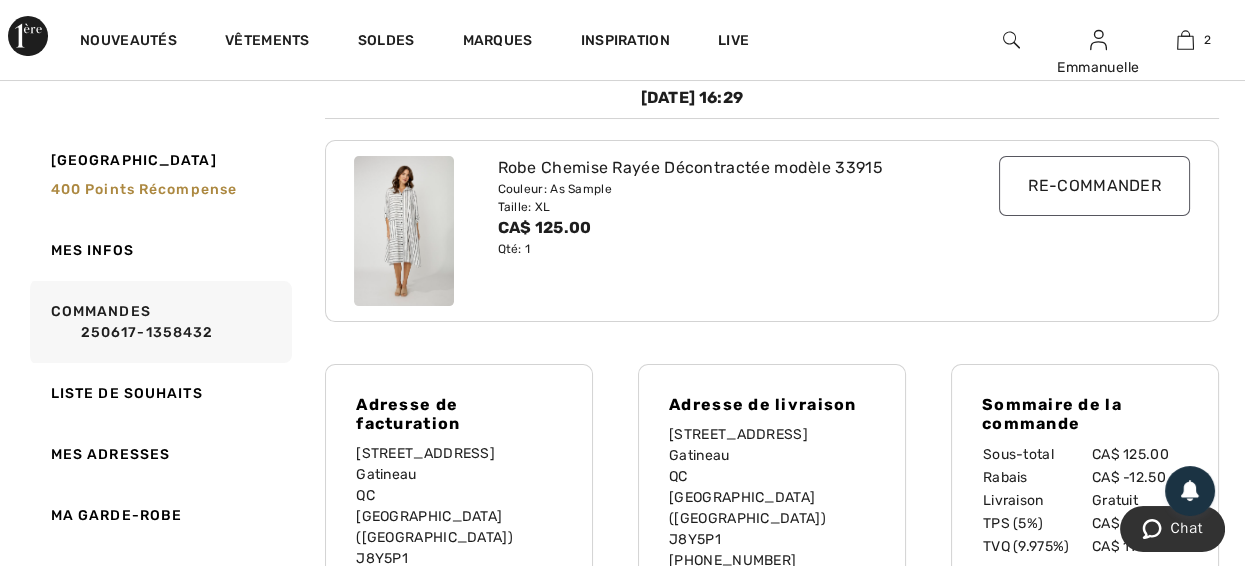 scroll, scrollTop: 0, scrollLeft: 0, axis: both 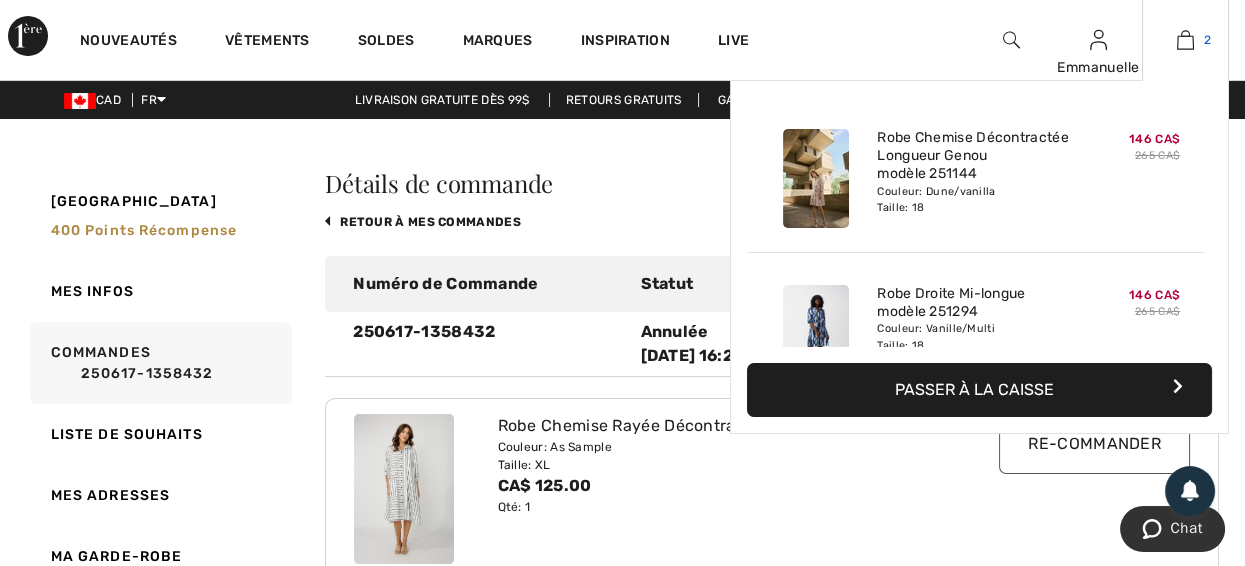 click on "2" at bounding box center (1185, 40) 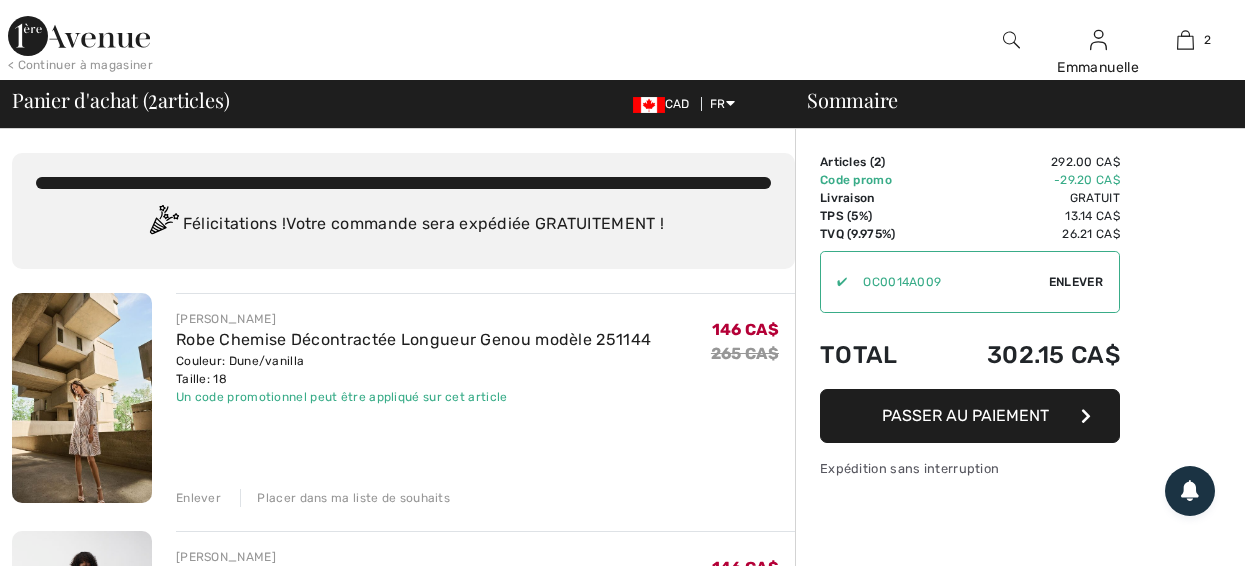 scroll, scrollTop: 0, scrollLeft: 0, axis: both 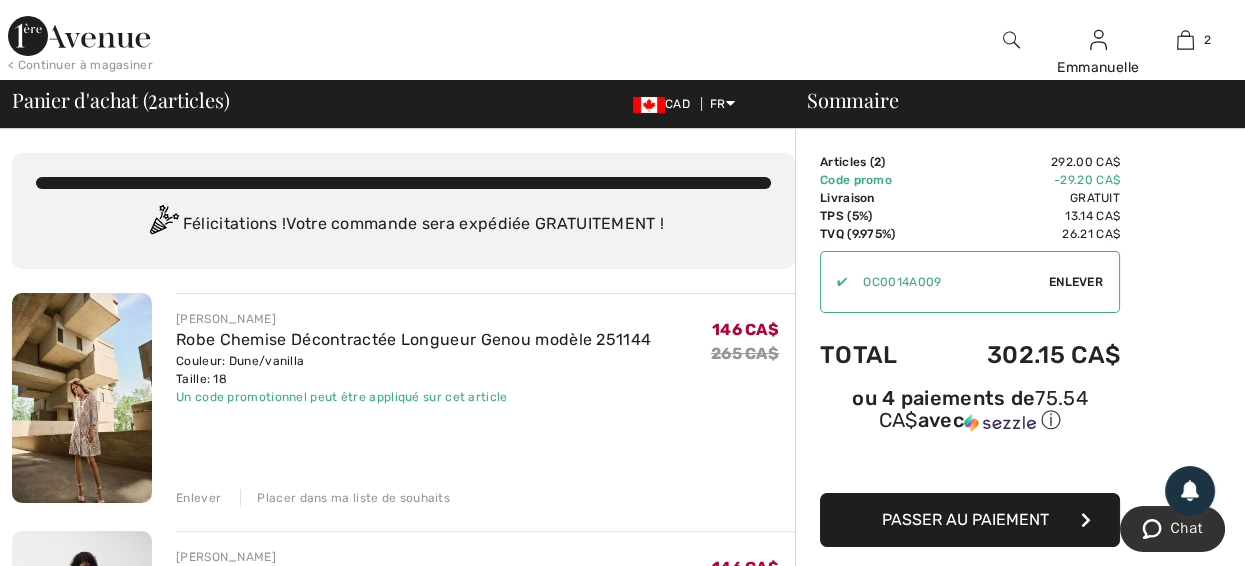 click on "26.21 CA$" at bounding box center [1025, 234] 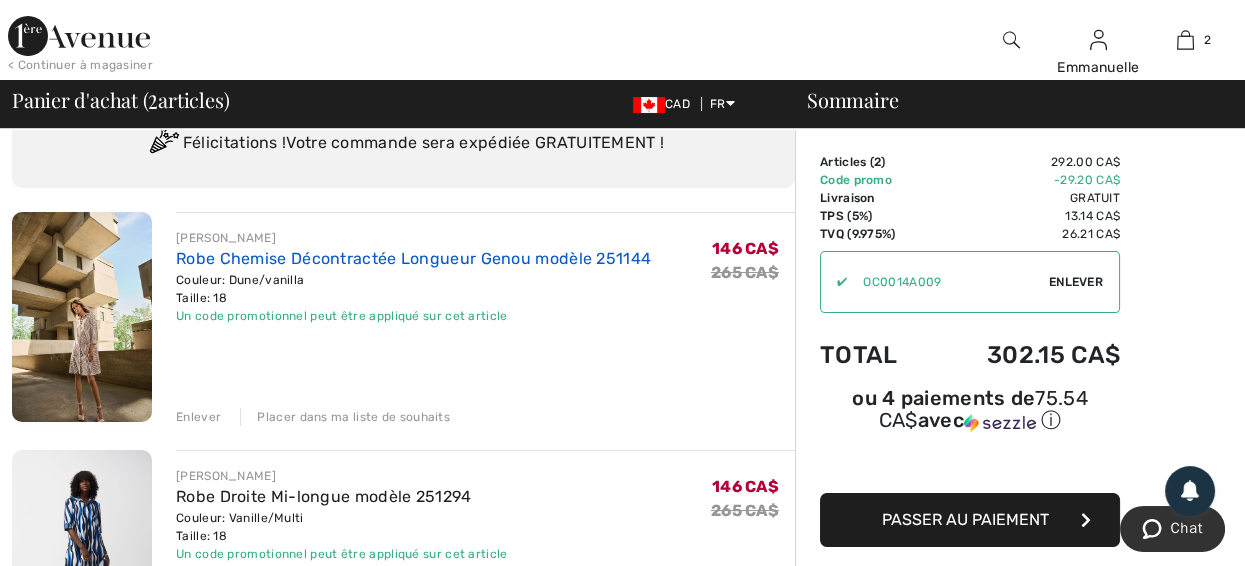 scroll, scrollTop: 0, scrollLeft: 0, axis: both 